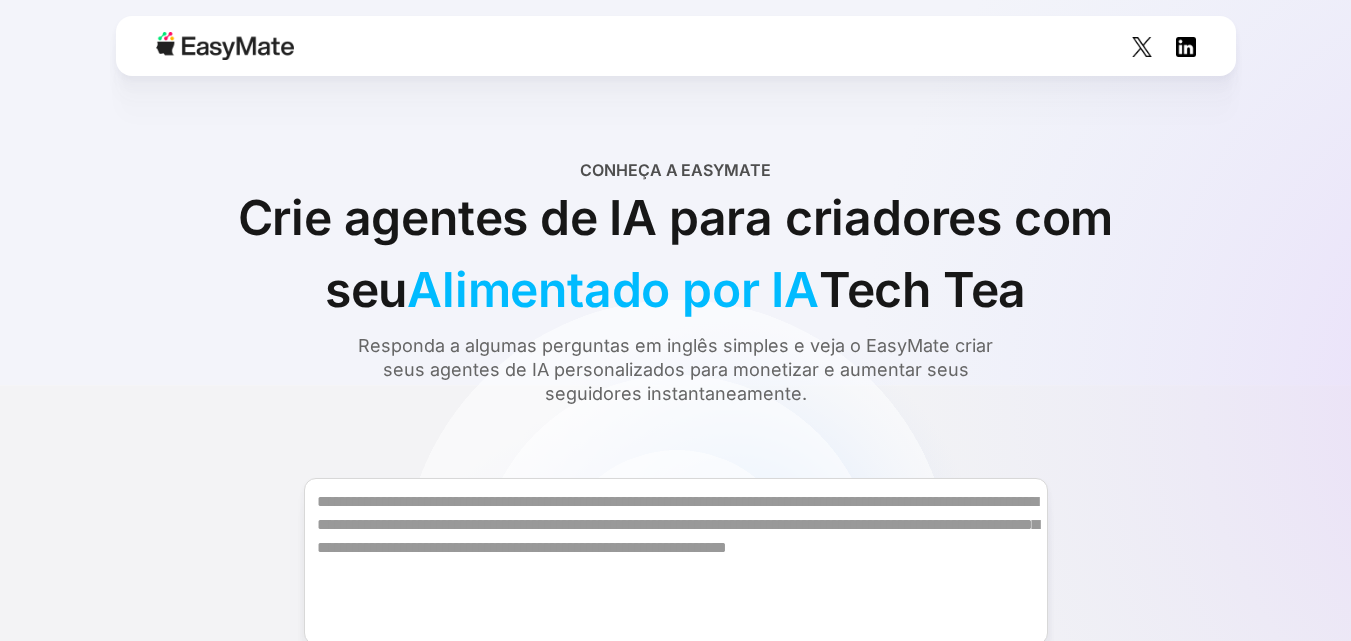 scroll, scrollTop: 0, scrollLeft: 0, axis: both 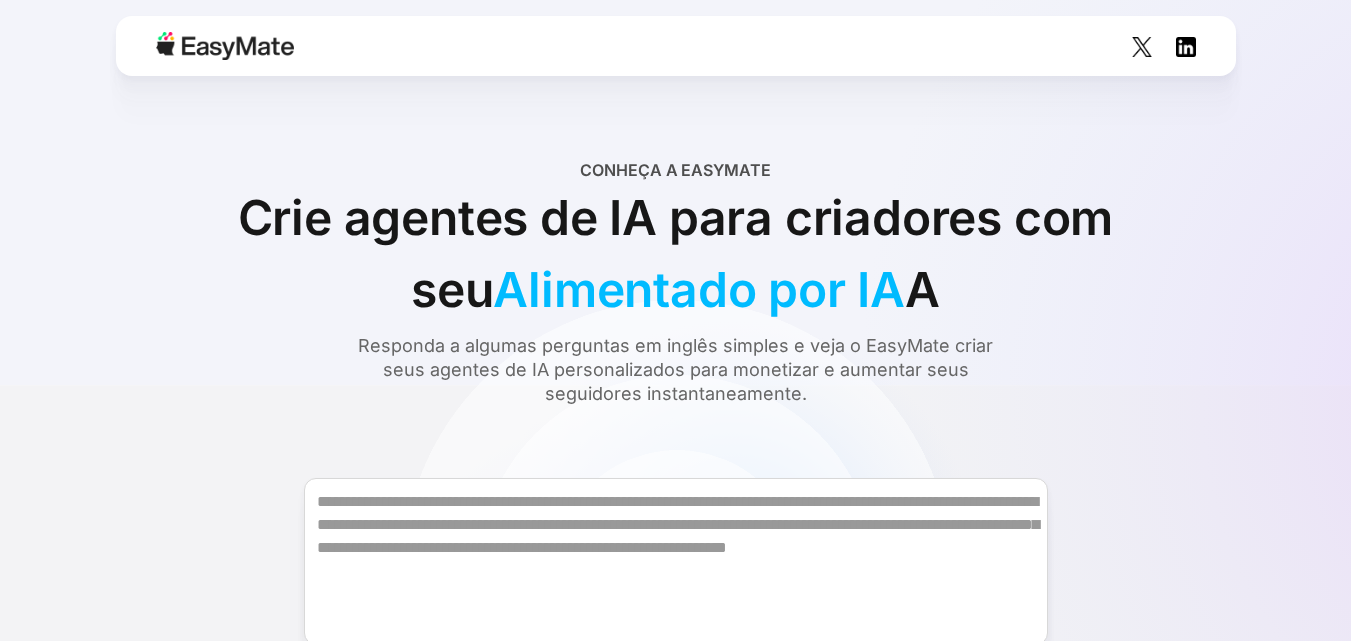 click on "Conheça a EasyMate Crie agentes de IA para criadores com seu Alimentado por IA  A Responda a algumas perguntas em inglês simples e veja o EasyMate criar seus agentes de IA personalizados para monetizar e aumentar seus seguidores instantaneamente.
Participe do nosso beta privado Já é cadastrado? Faça login. Obrigado! Seu envio foi recebido! Ops! Ocorreu um erro ao enviar o formulário. NOSSO PROCESSO Crie seu aplicativo com Facilidade Com o EasyMate, você pode criar, lançar e otimizar seu aplicativo sem precisar de programação e conhecimentos técnicos, tudo em um só lugar. Veja como: PASSO 1 Descrever O desafio ou as necessidades do seu negócio PASSO 2 Arquitetos EasyMate Uma solução de IA feita sob medida para você PASSO 3 Lançar A EasyMate cuida de toda a hospedagem PASSO 4 Otimizar Sua produtividade com ajuda de IA pronta para uso CONHEÇA SEUS AMIGOS Seu Equipe dos Sonhos da IA  para o sucesso PlanMate Mapeia seu panorama geral em planos acionáveis CodeMate DataMate LaunchMate" at bounding box center (675, 1397) 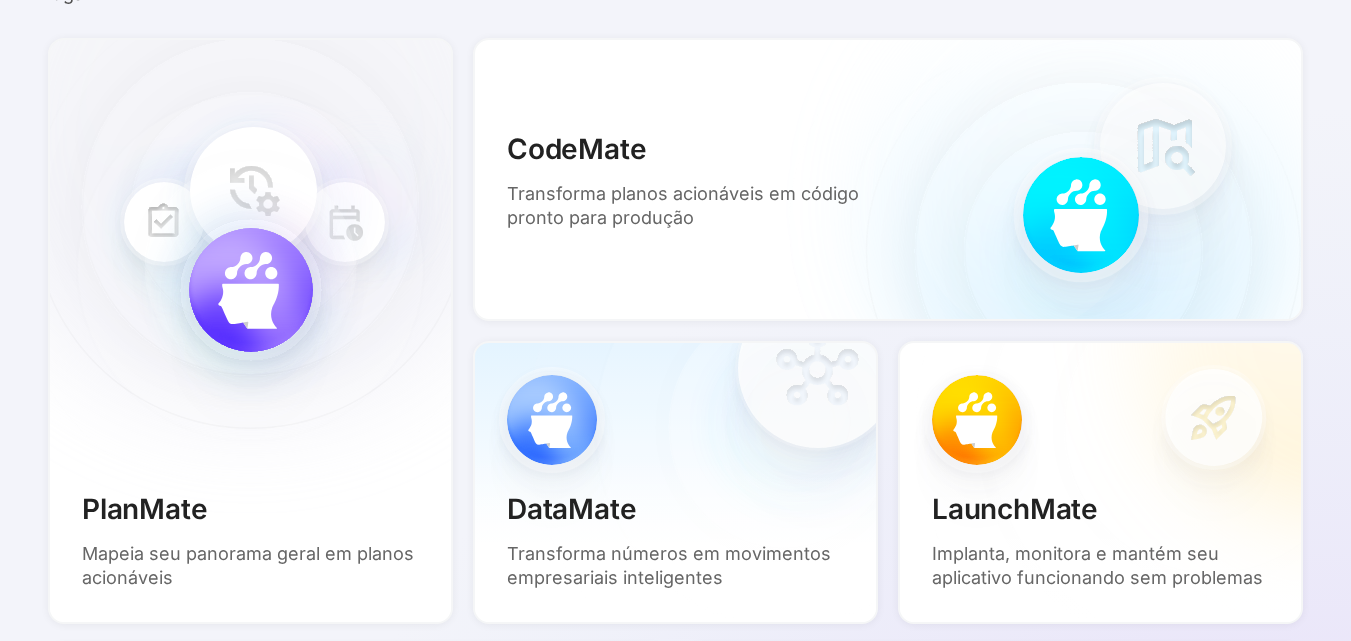 scroll, scrollTop: 1300, scrollLeft: 0, axis: vertical 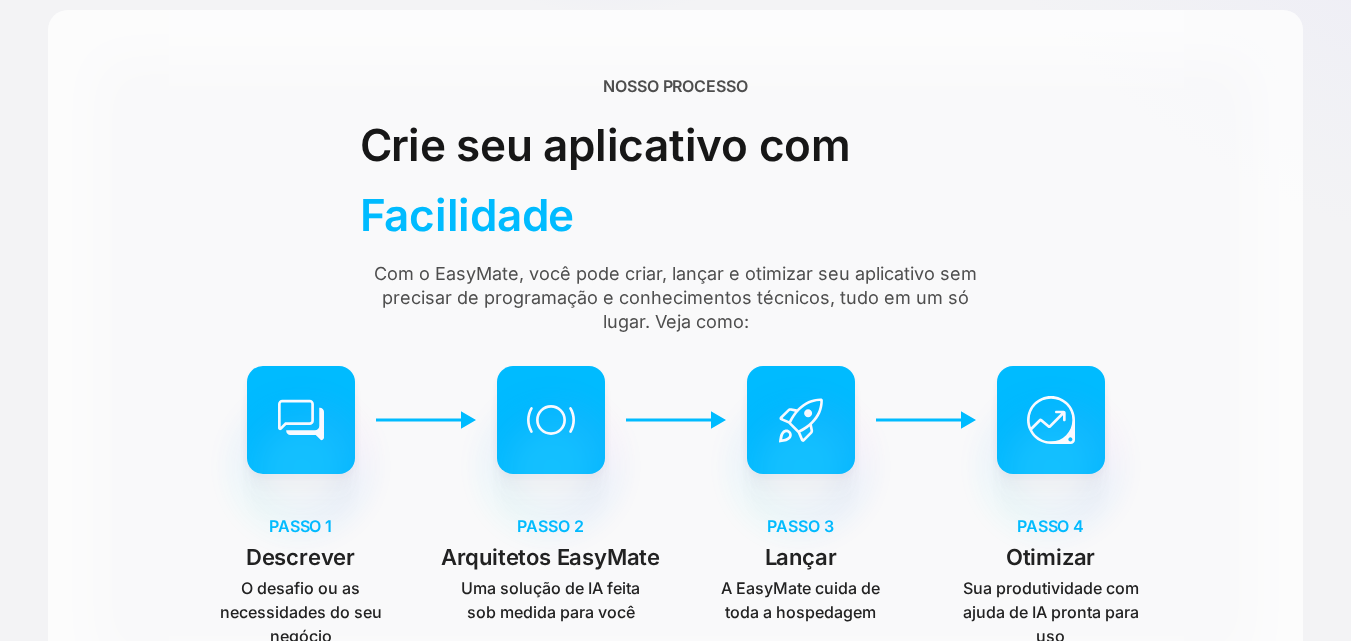 click on "NOSSO PROCESSO Crie seu aplicativo com Facilidade Com o EasyMate, você pode criar, lançar e otimizar seu aplicativo sem precisar de programação e conhecimentos técnicos, tudo em um só lugar. Veja como: PASSO 1 Descrever O desafio ou as necessidades do seu negócio PASSO 2 Arquitetos EasyMate Uma solução de IA feita sob medida para você PASSO 3 Lançar A EasyMate cuida de toda a hospedagem PASSO 4 Otimizar Sua produtividade com ajuda de IA pronta para uso" at bounding box center [675, 361] 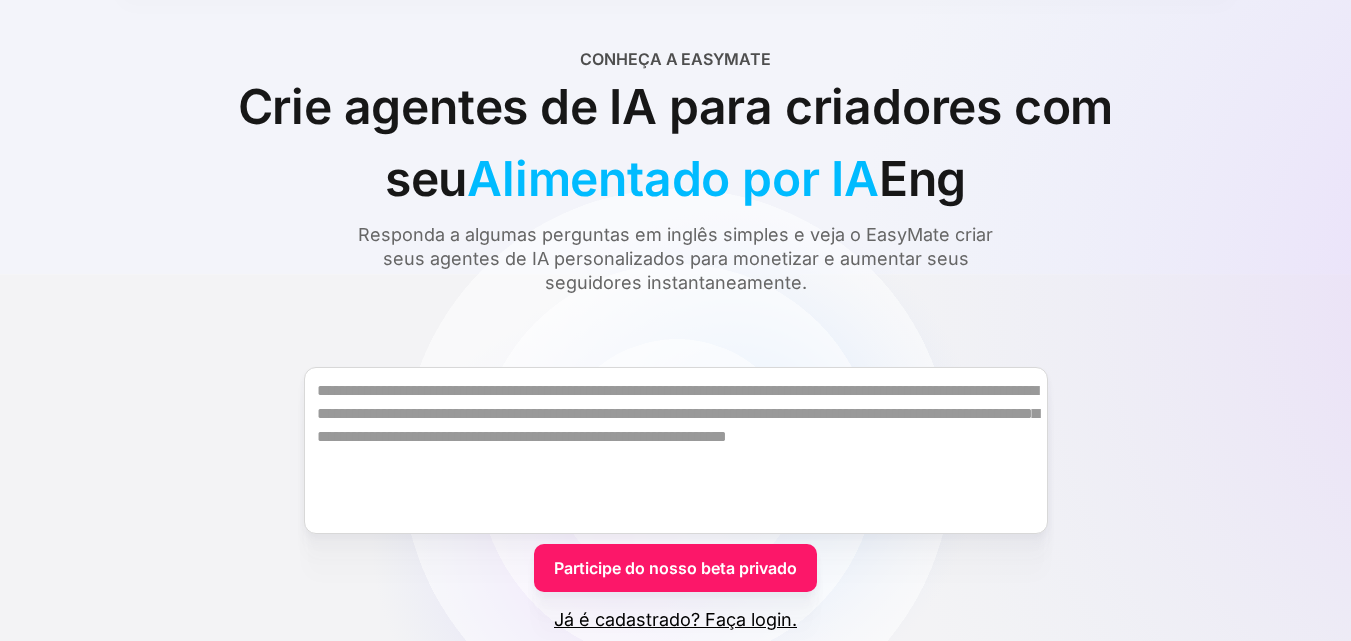 scroll, scrollTop: 300, scrollLeft: 0, axis: vertical 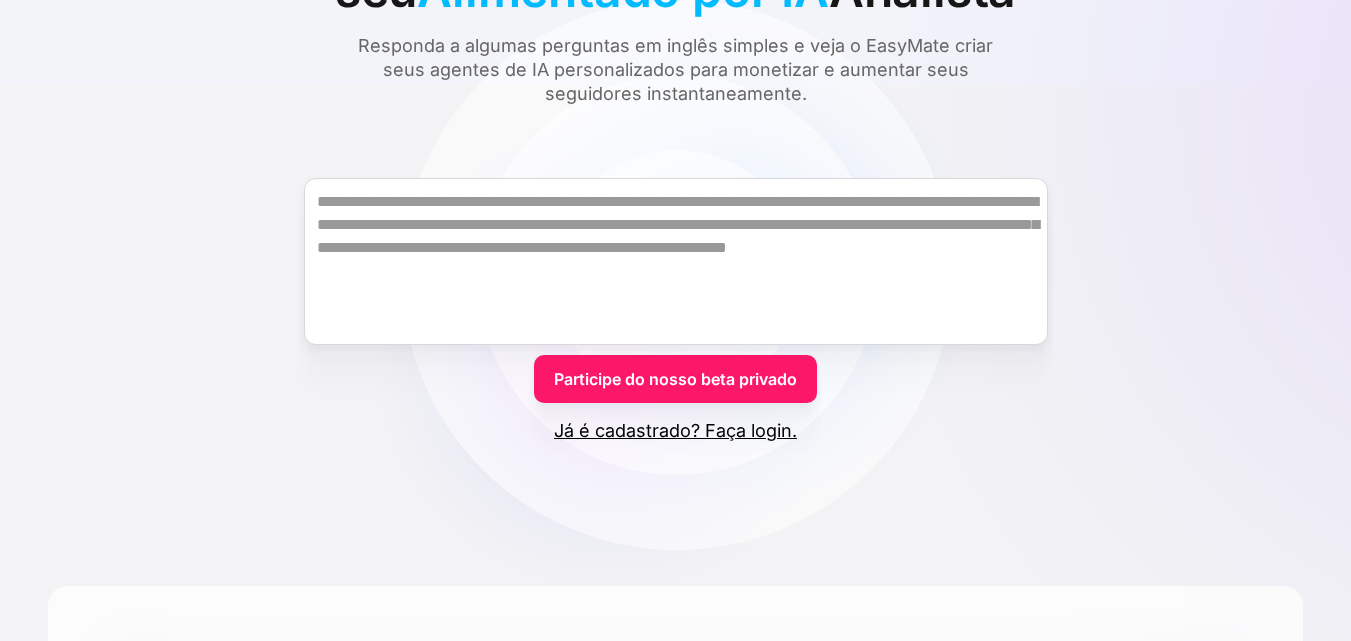 click on "Já é cadastrado? Faça login." at bounding box center (675, 430) 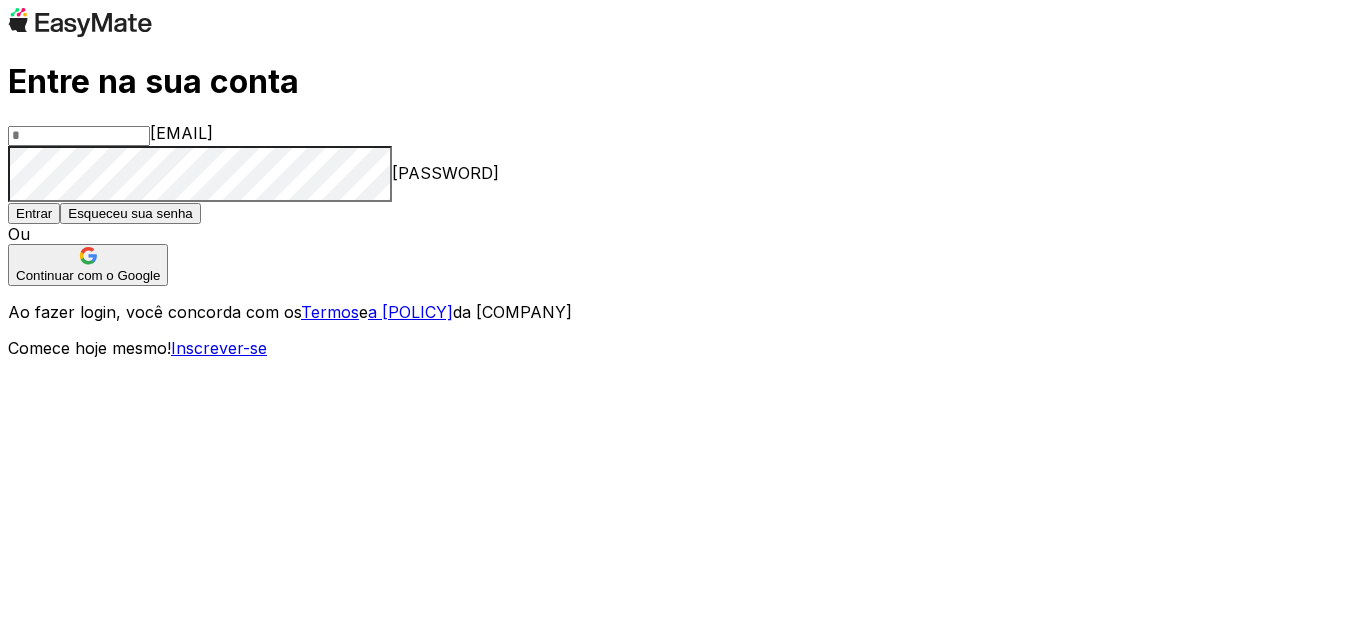 scroll, scrollTop: 0, scrollLeft: 0, axis: both 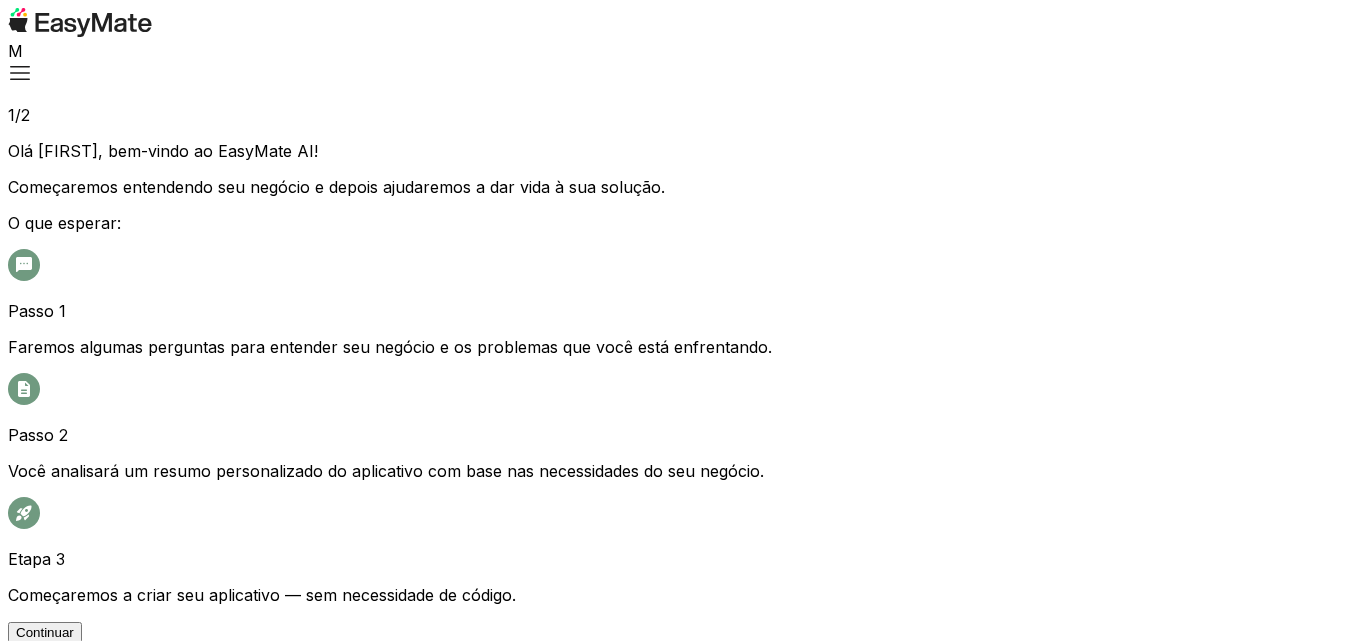 click on "Continuar" at bounding box center (45, 632) 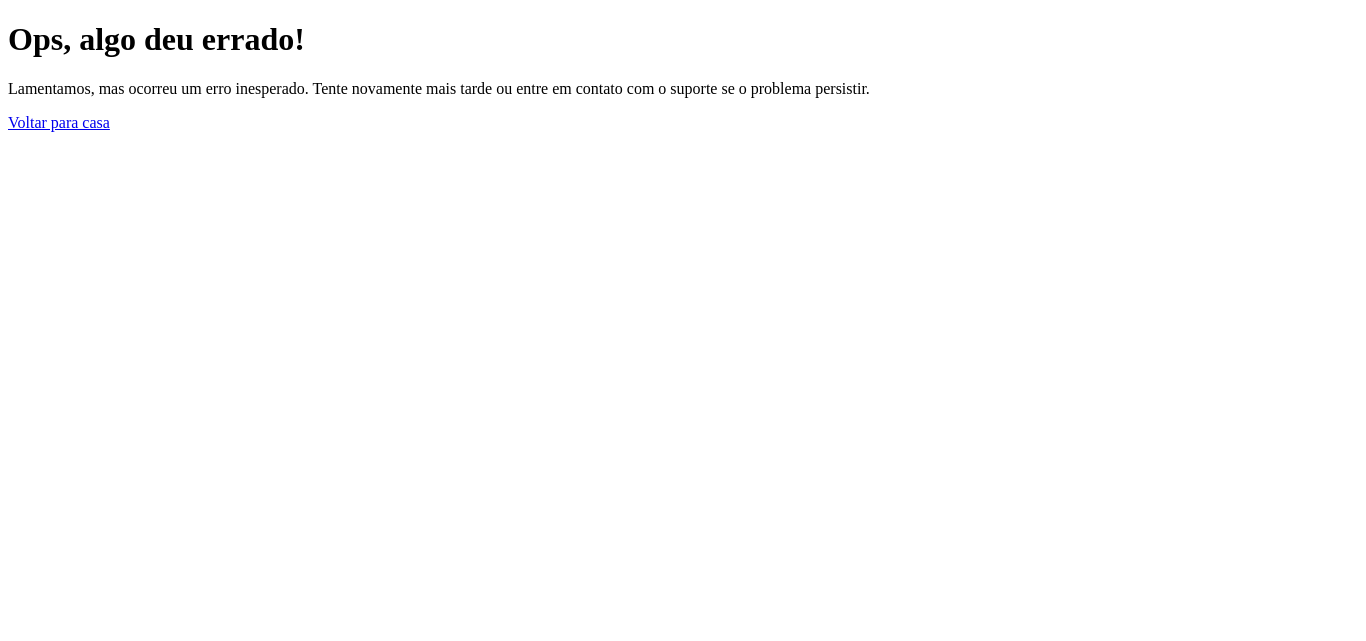 click on "Voltar para casa" at bounding box center [59, 122] 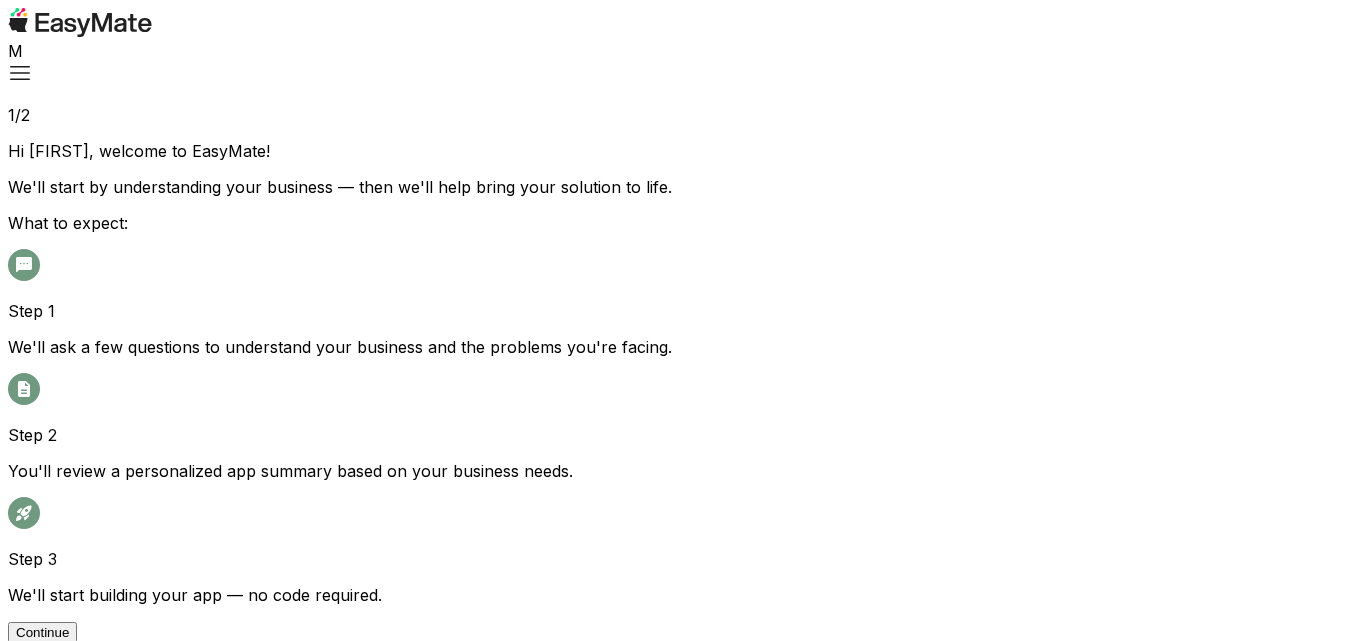 scroll, scrollTop: 0, scrollLeft: 0, axis: both 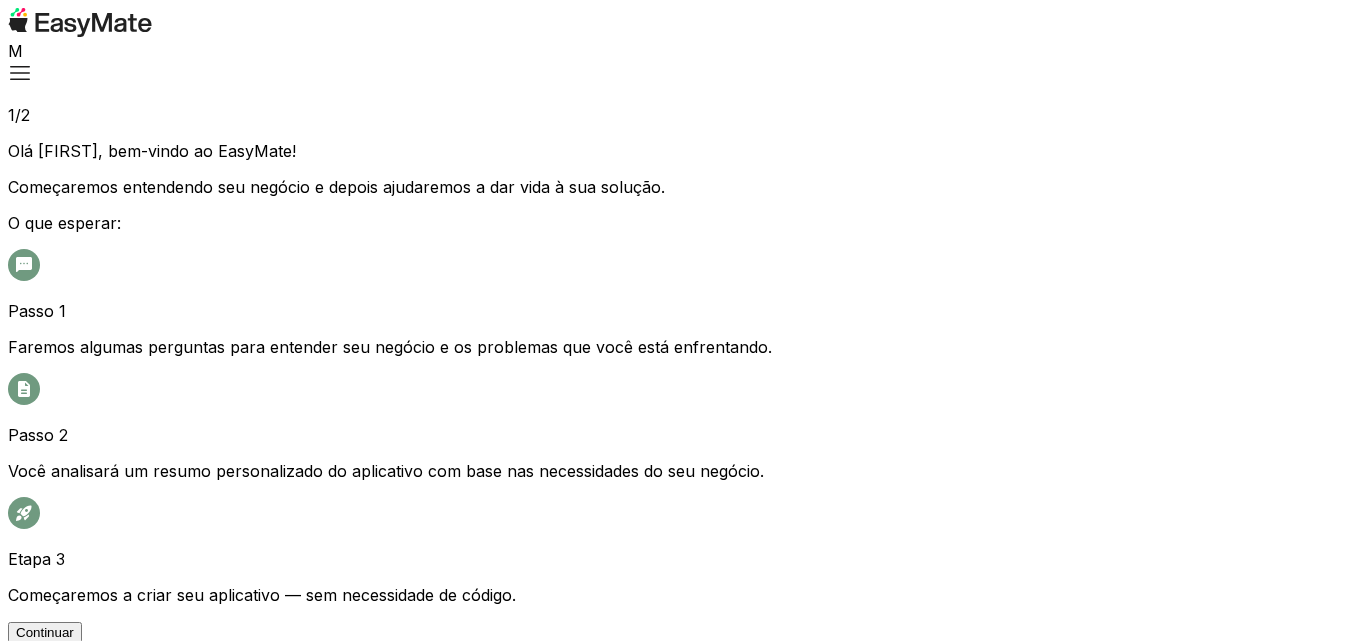 click on "1/2 ​ ​ Olá [FIRST], bem-vindo ao EasyMate! Começaremos entendendo seu negócio e depois ajudaremos a dar vida à sua solução. O que esperar: Passo 1 Faremos algumas perguntas para entender seu negócio e os problemas que você está enfrentando. Passo 2 Você analisará um resumo personalizado do aplicativo com base nas necessidades do seu negócio. Etapa 3 Começaremos a criar seu aplicativo — sem necessidade de código. Continuar" at bounding box center (683, 374) 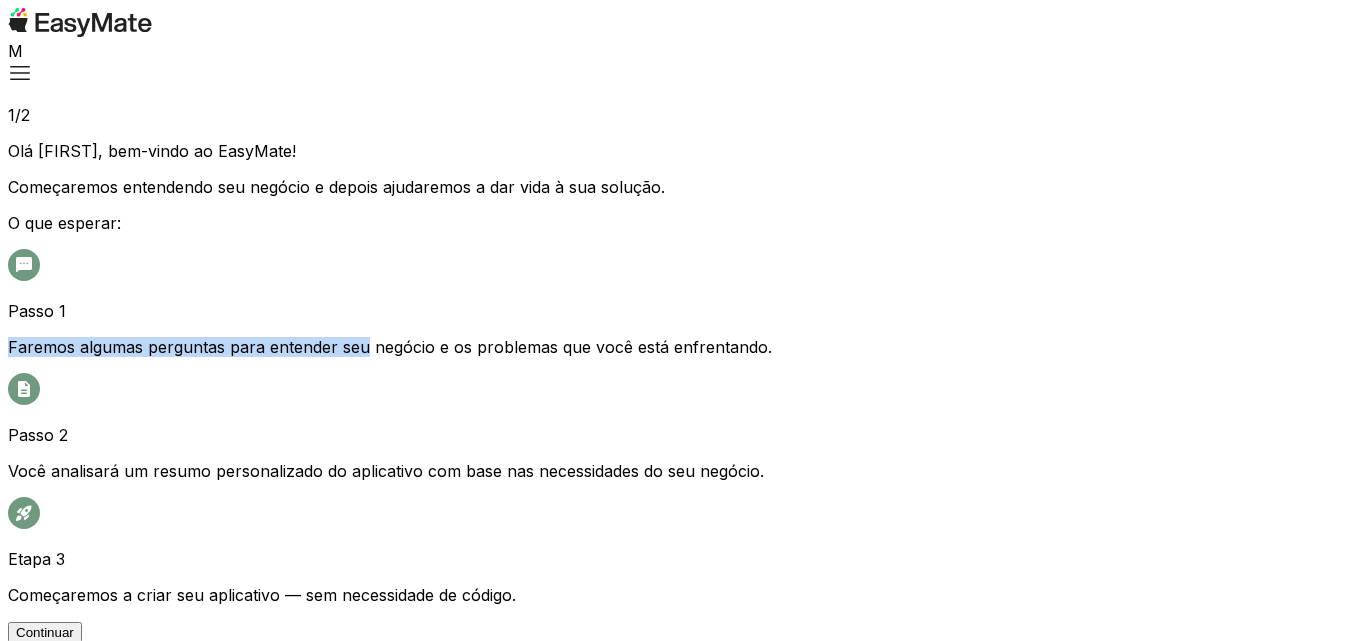 drag, startPoint x: 1352, startPoint y: 258, endPoint x: 1302, endPoint y: 265, distance: 50.48762 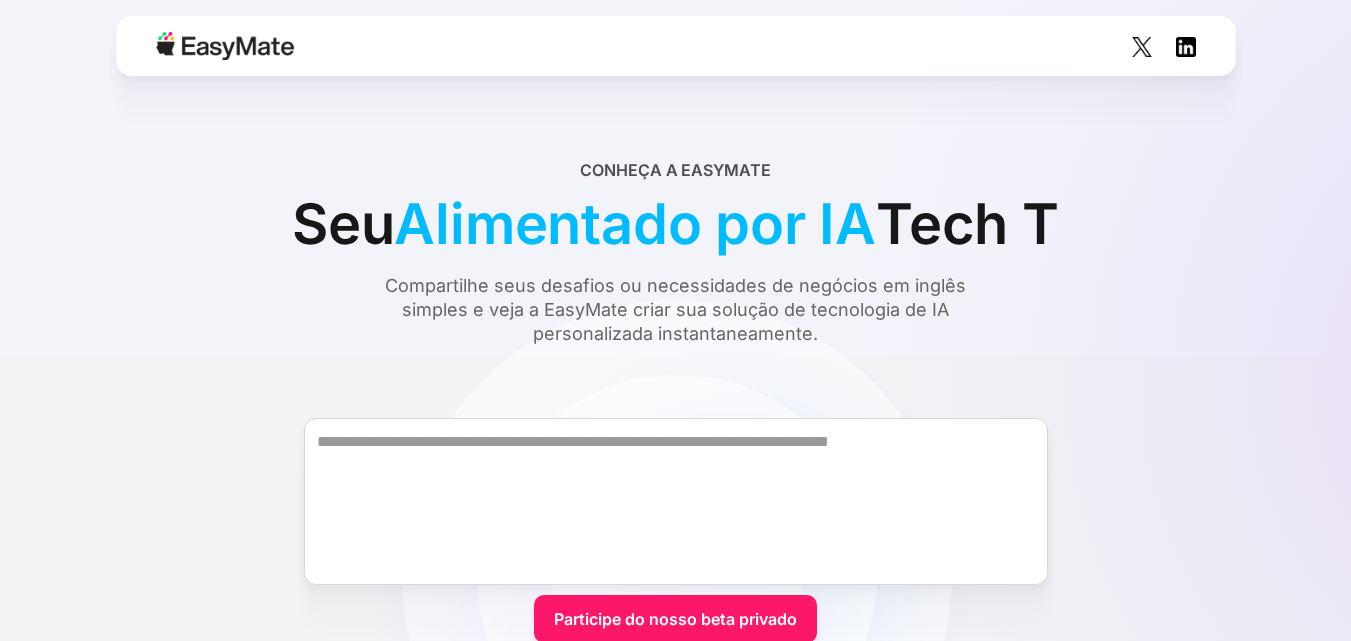 scroll, scrollTop: 0, scrollLeft: 0, axis: both 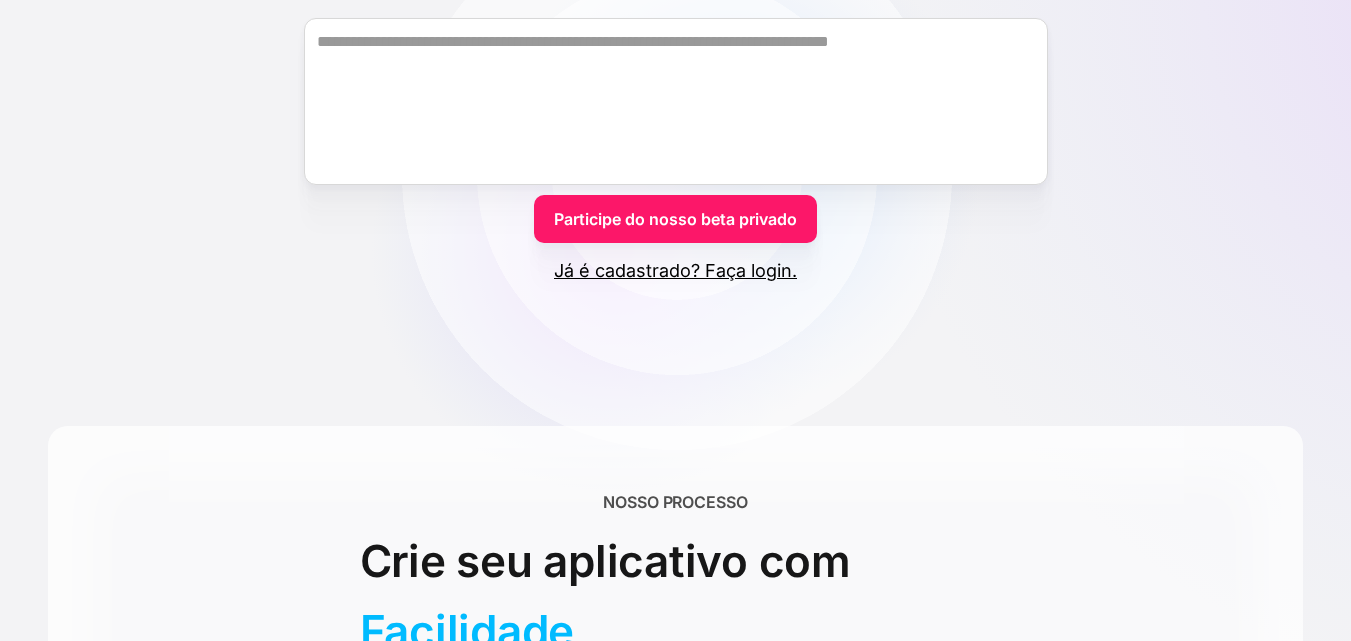 click on "Participe do nosso beta privado" at bounding box center (675, 219) 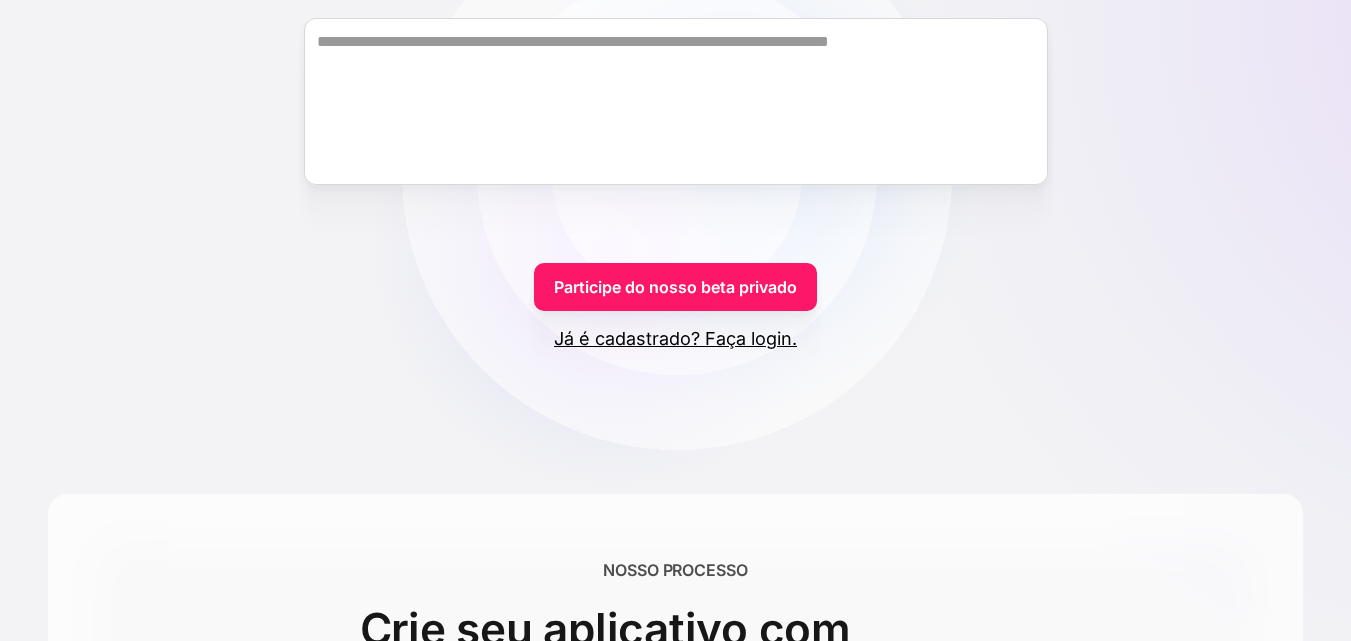 click on "Já é cadastrado? Faça login." at bounding box center (675, 338) 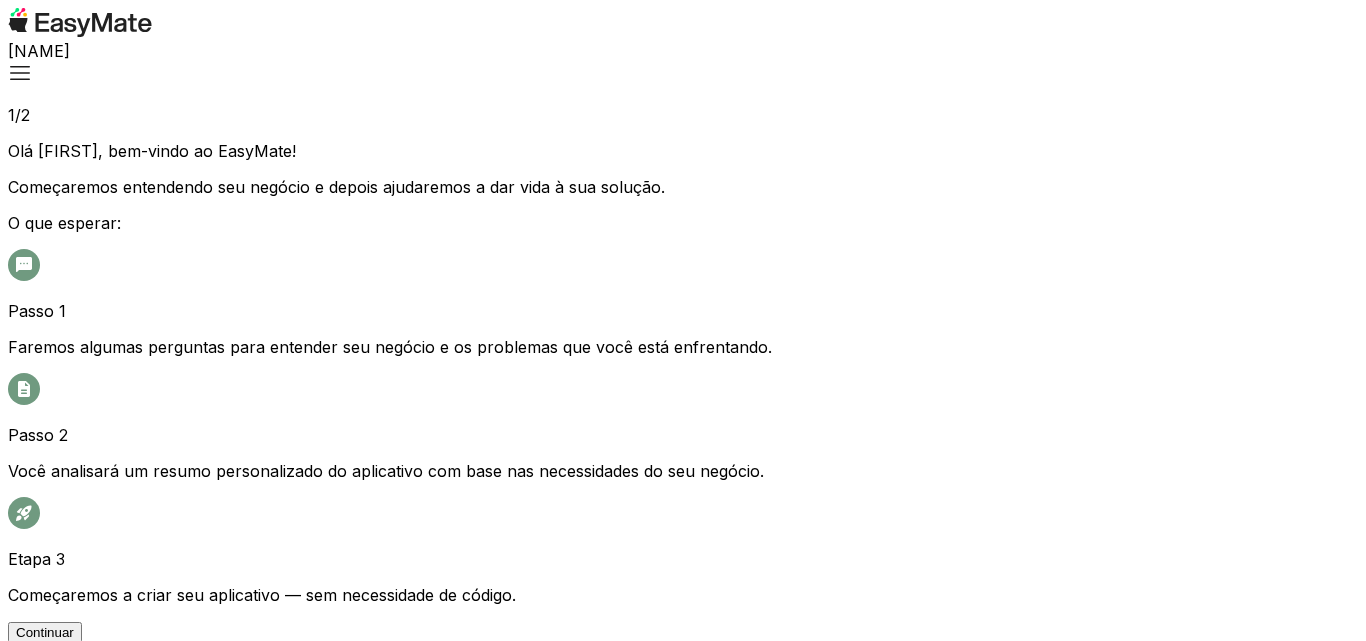 scroll, scrollTop: 0, scrollLeft: 0, axis: both 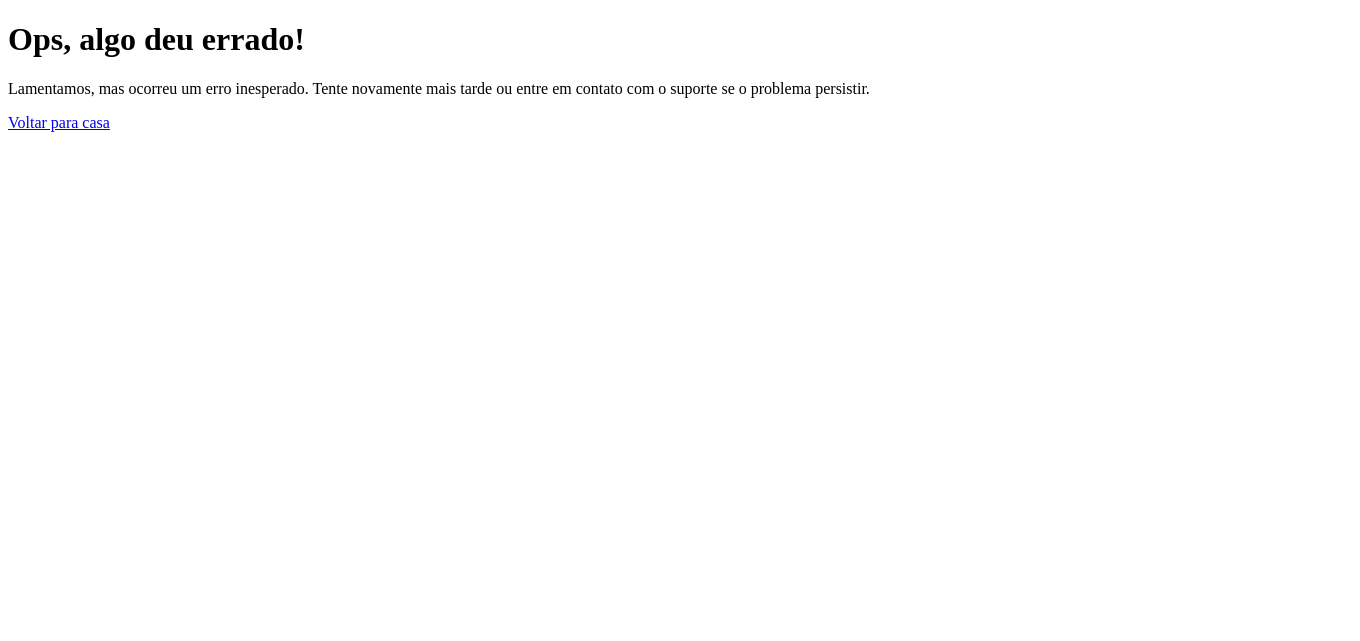drag, startPoint x: 727, startPoint y: 408, endPoint x: 714, endPoint y: 417, distance: 15.811388 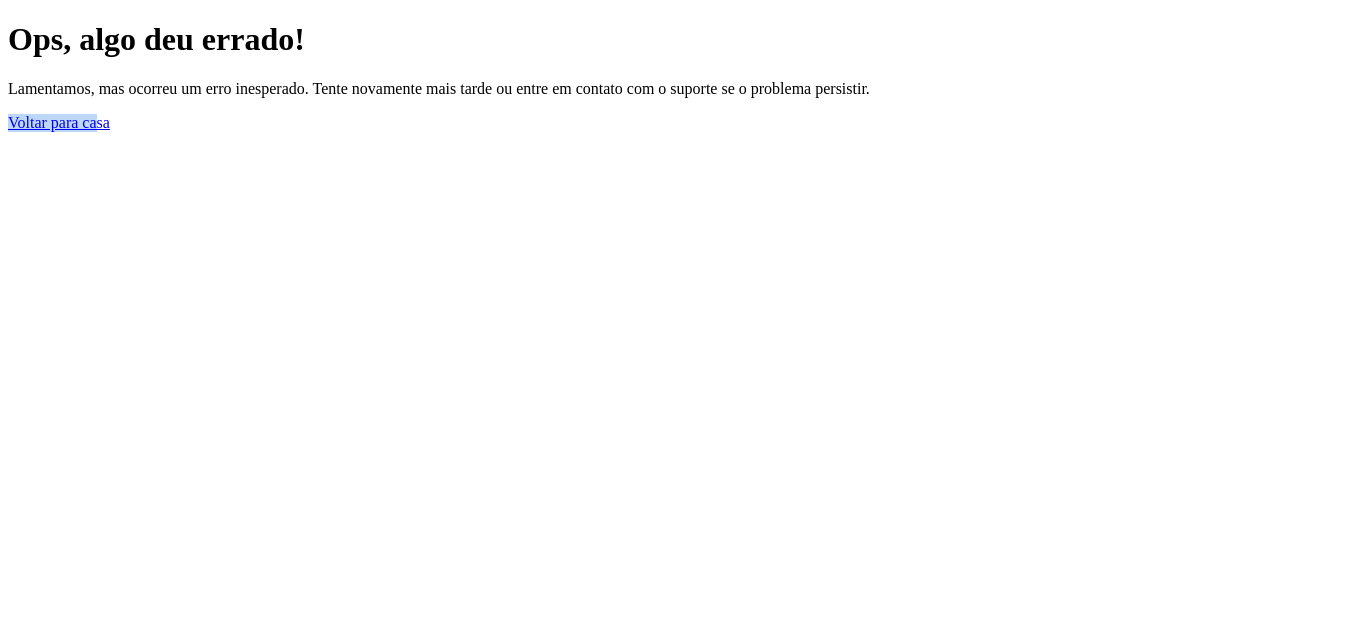 click on "Voltar para casa" at bounding box center (59, 122) 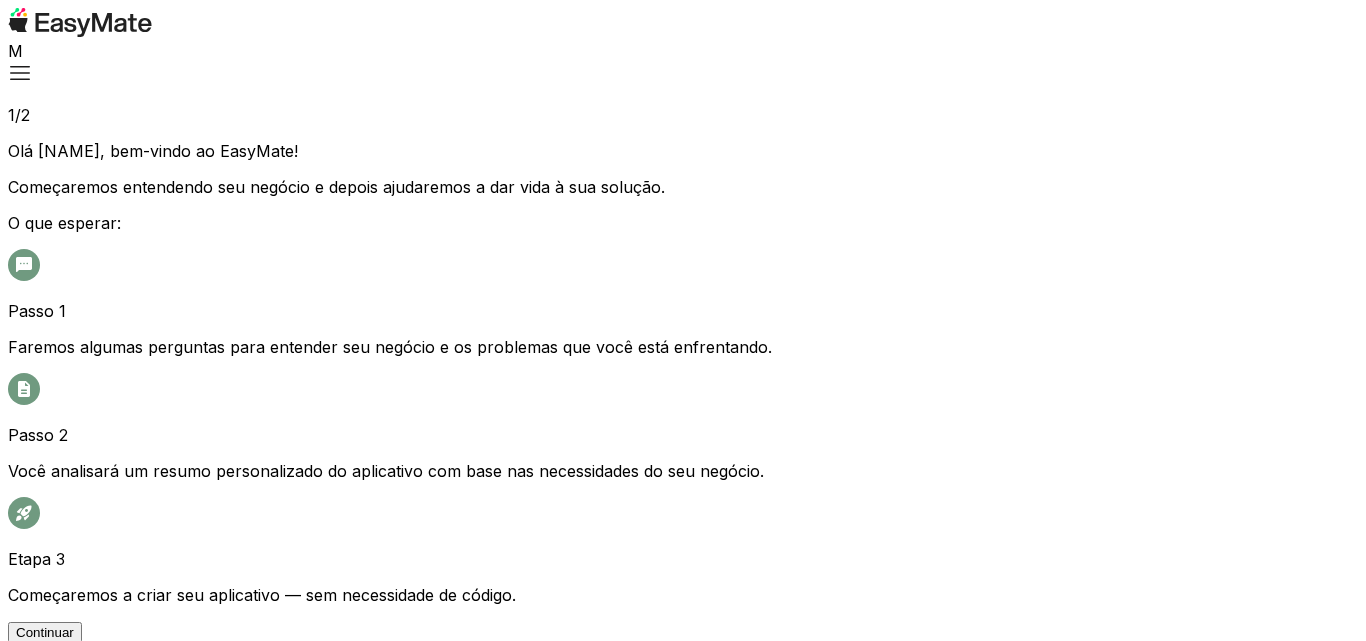 scroll, scrollTop: 0, scrollLeft: 0, axis: both 